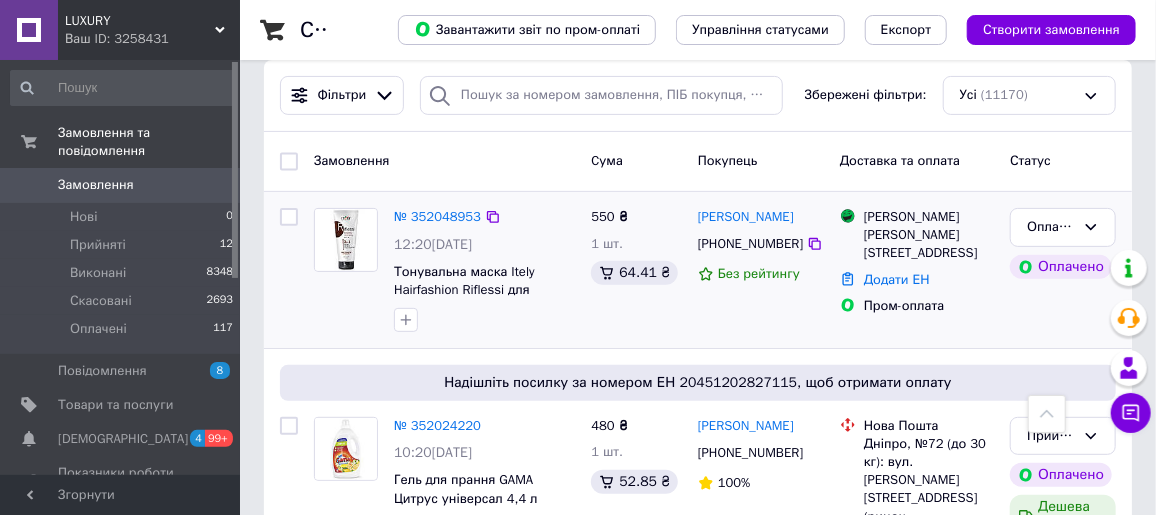 scroll, scrollTop: 181, scrollLeft: 0, axis: vertical 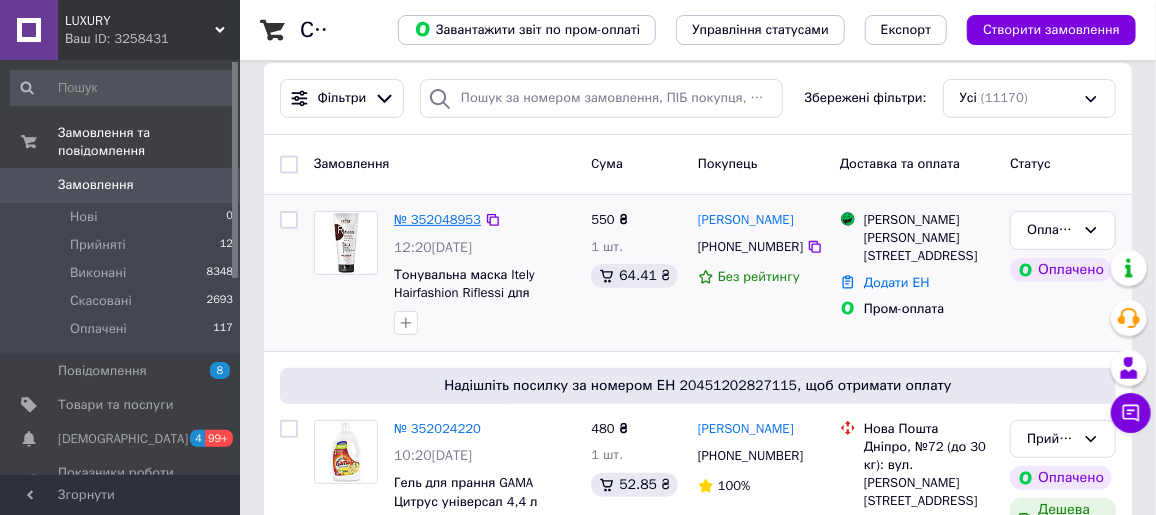 click on "№ 352048953" at bounding box center (437, 219) 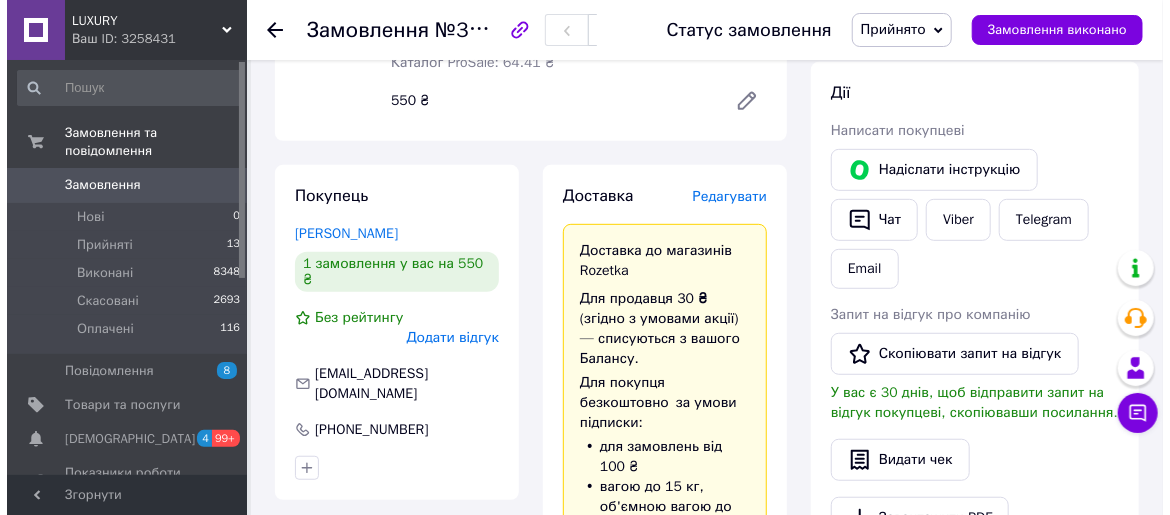 scroll, scrollTop: 363, scrollLeft: 0, axis: vertical 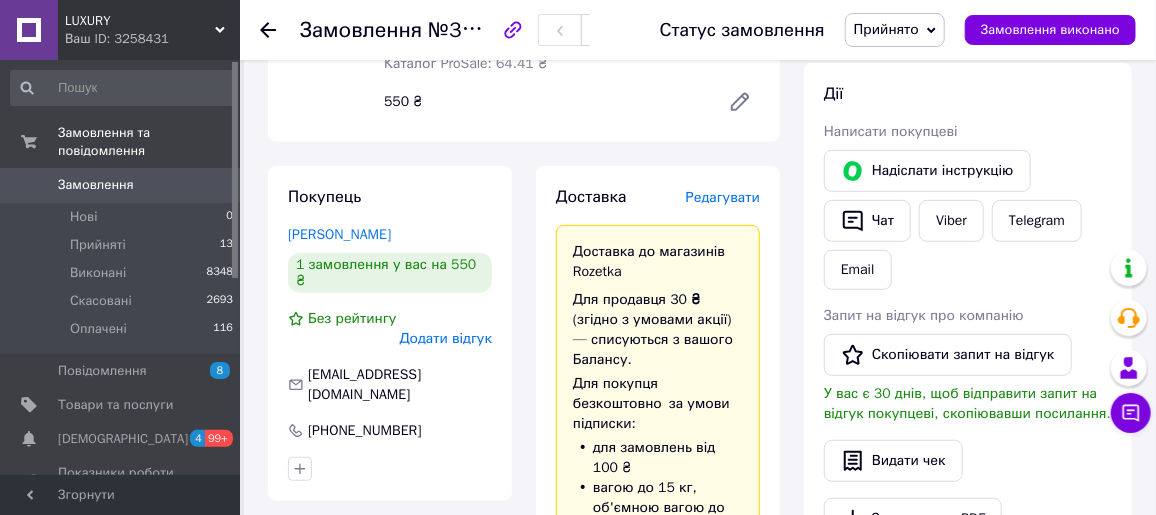 click on "Редагувати" at bounding box center [723, 197] 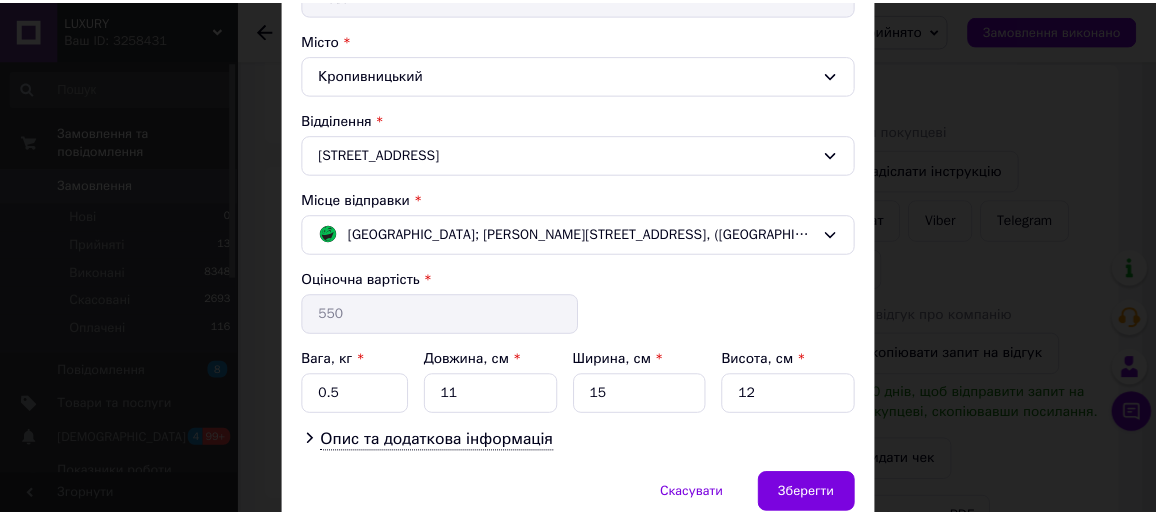 scroll, scrollTop: 606, scrollLeft: 0, axis: vertical 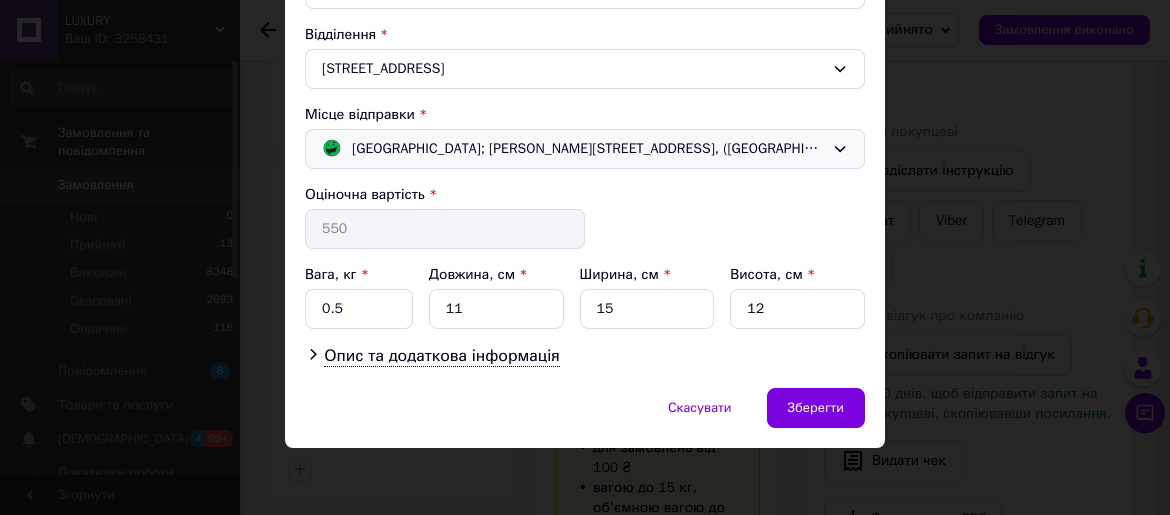 click 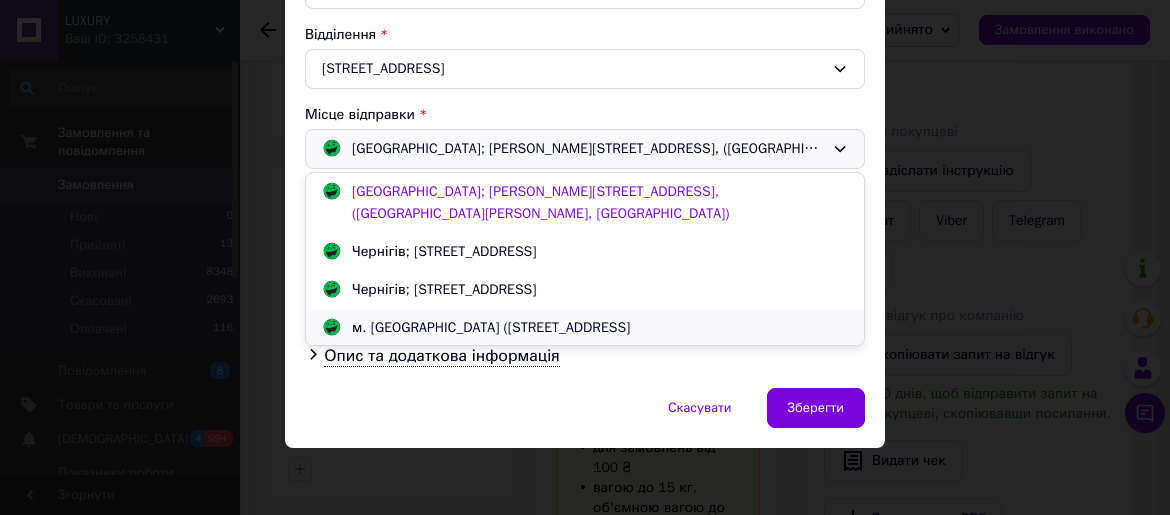 click on "м. [GEOGRAPHIC_DATA] ([STREET_ADDRESS]" at bounding box center [491, 328] 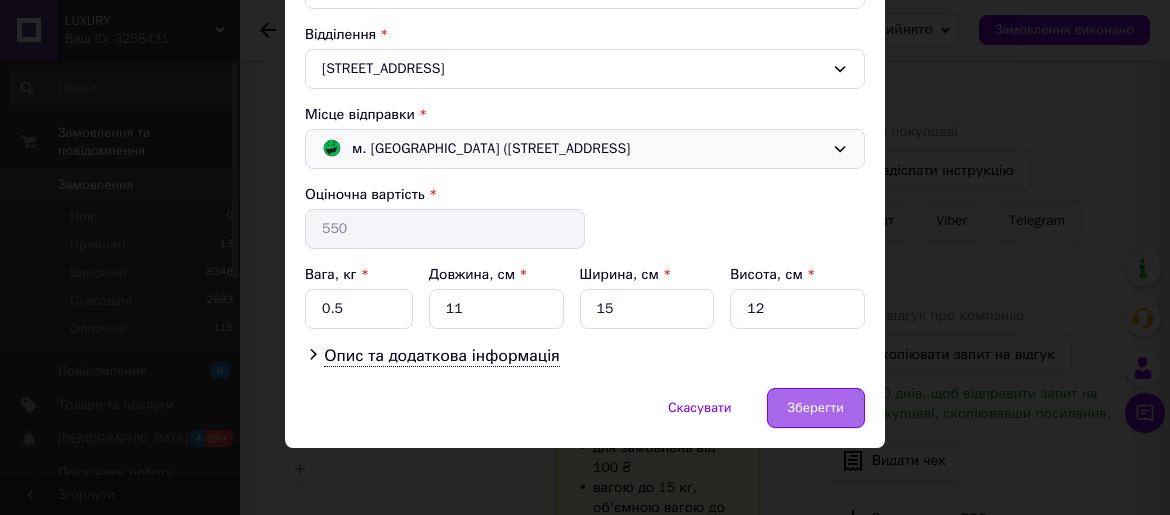 drag, startPoint x: 835, startPoint y: 405, endPoint x: 823, endPoint y: 396, distance: 15 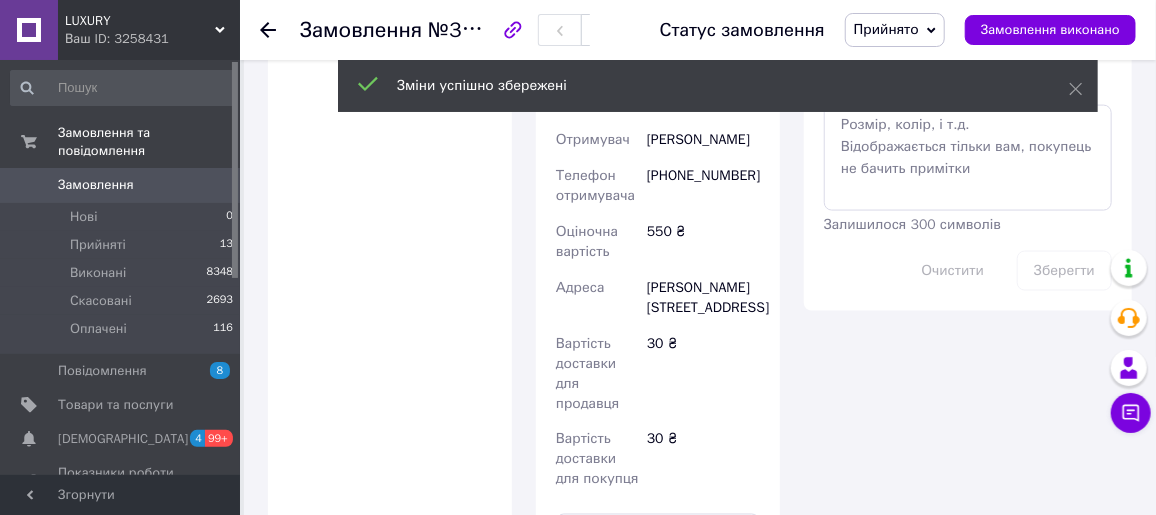 scroll, scrollTop: 1363, scrollLeft: 0, axis: vertical 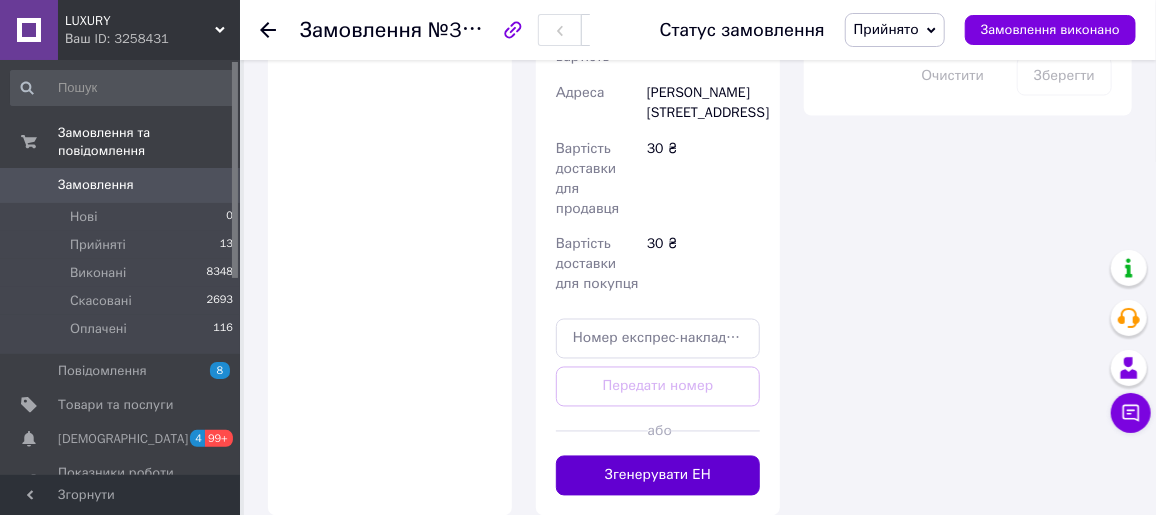 click on "Згенерувати ЕН" at bounding box center [658, 476] 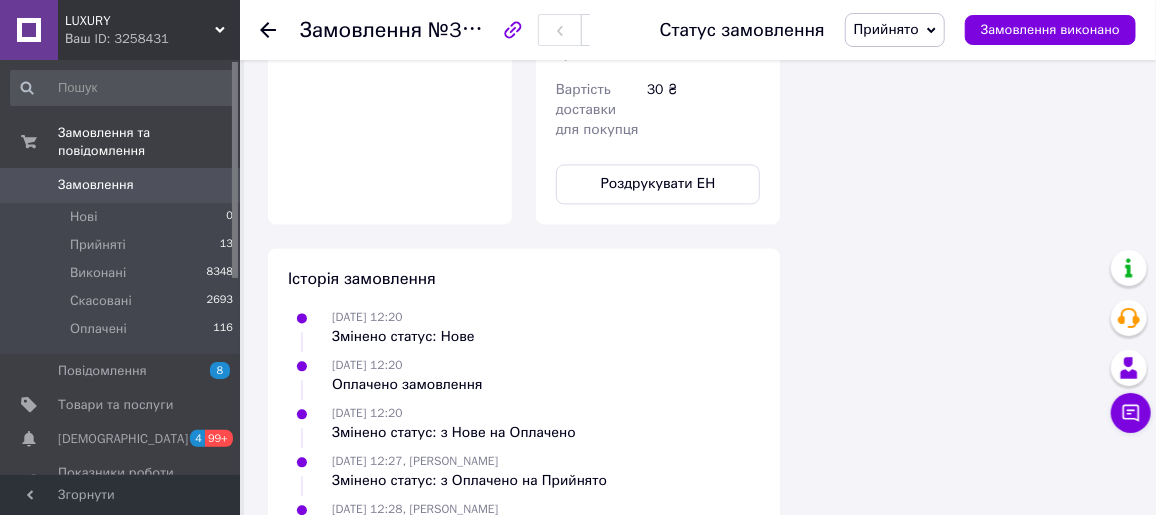 scroll, scrollTop: 1636, scrollLeft: 0, axis: vertical 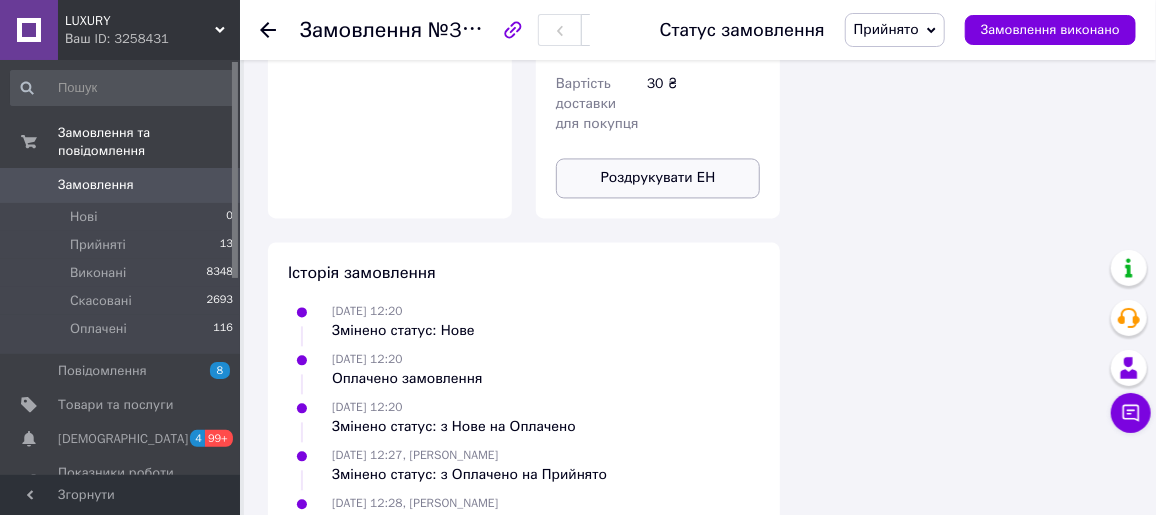 click on "Роздрукувати ЕН" at bounding box center [658, 178] 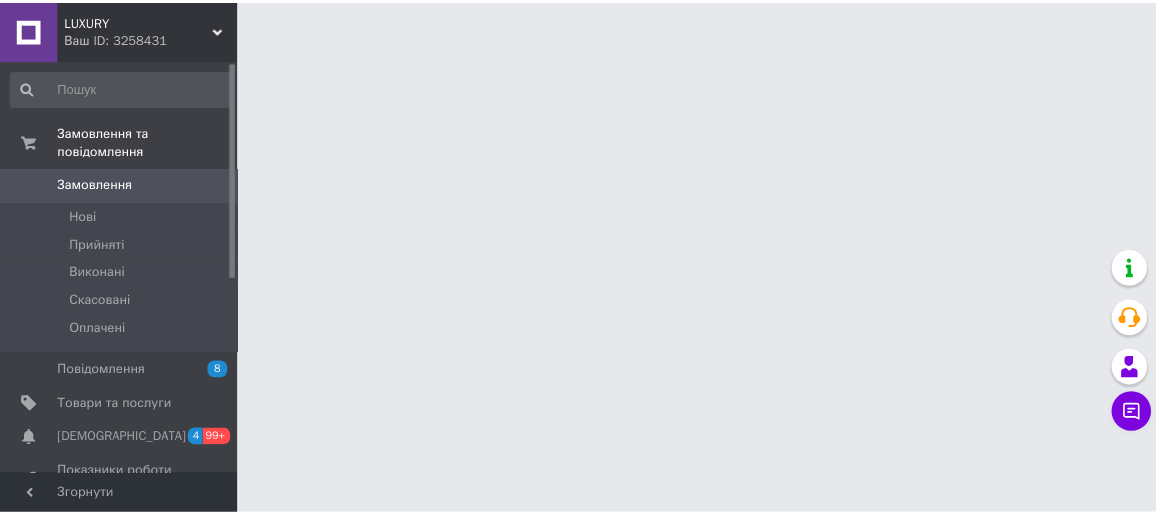 scroll, scrollTop: 0, scrollLeft: 0, axis: both 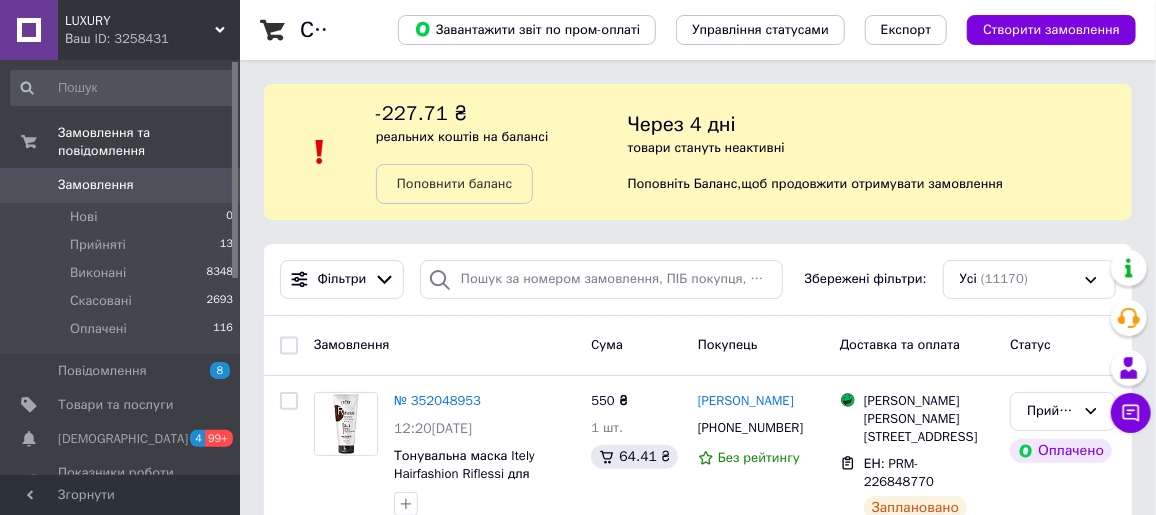 click on "№ 352048953" at bounding box center (437, 400) 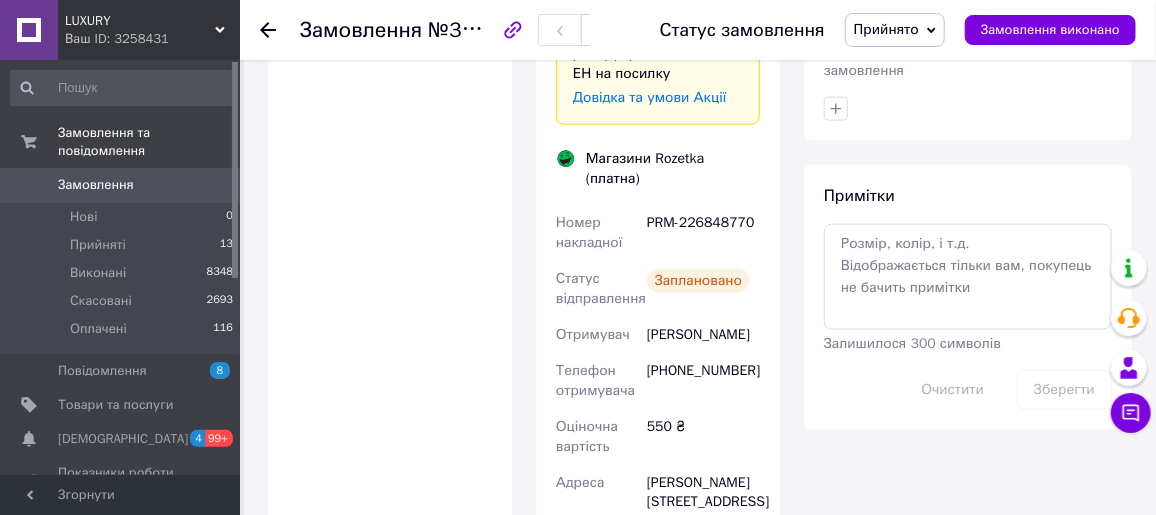 scroll, scrollTop: 1070, scrollLeft: 0, axis: vertical 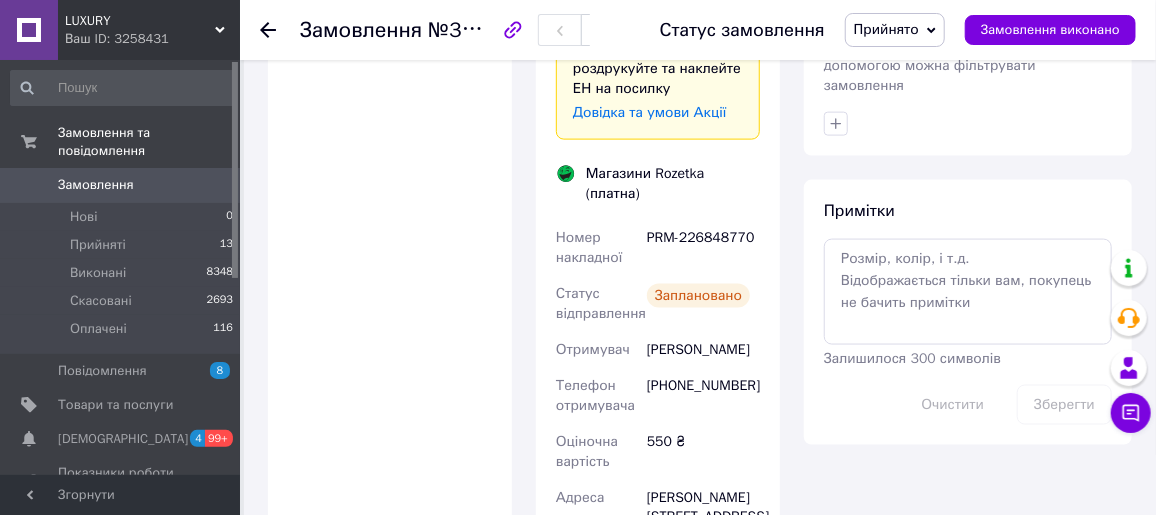 click 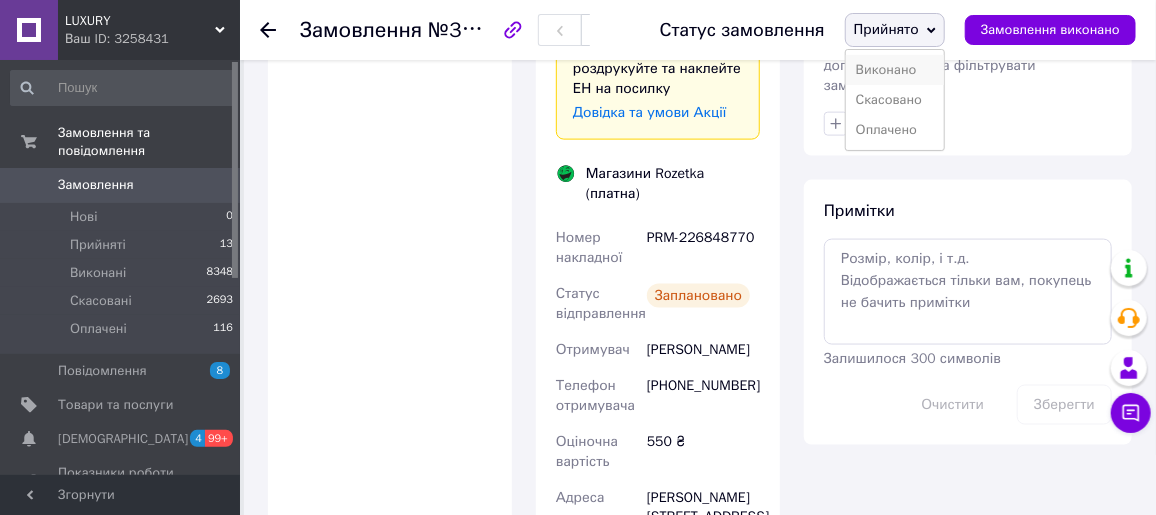 click on "Виконано" at bounding box center [895, 70] 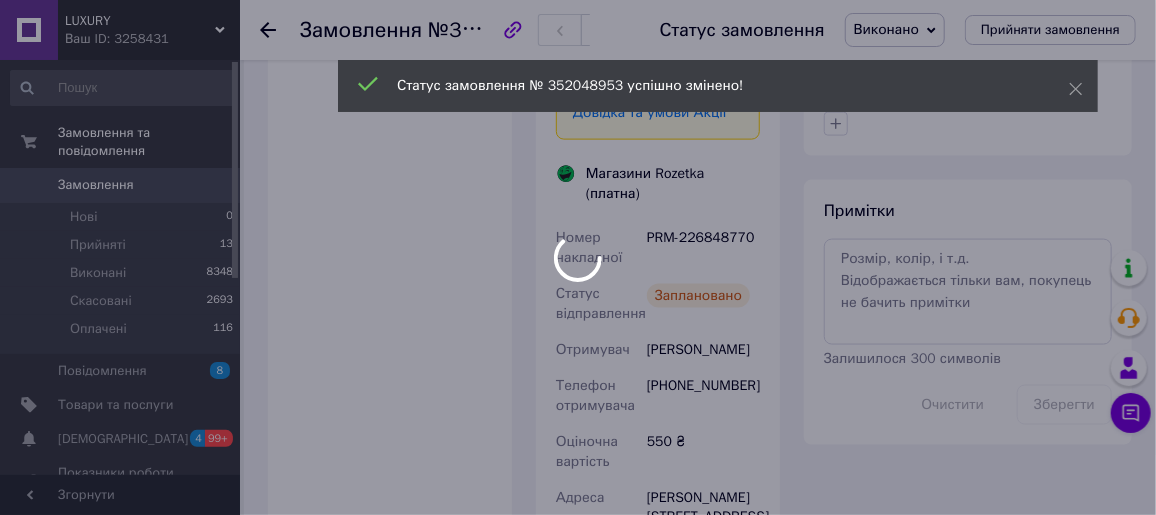 click on "LUXURY Ваш ID: 3258431 Сайт LUXURY Кабінет покупця Перевірити стан системи Сторінка на порталі Довідка Вийти Замовлення та повідомлення Замовлення 0 Нові 0 Прийняті 13 Виконані 8348 Скасовані 2693 Оплачені 116 Повідомлення 8 Товари та послуги Сповіщення 4 99+ Показники роботи компанії Панель управління Відгуки Клієнти Каталог ProSale Аналітика Управління сайтом Гаманець компанії [PERSON_NAME] Тарифи та рахунки Prom топ Згорнути
Замовлення №352048953 Статус замовлення Виконано Прийнято Скасовано Оплачено Оплачено" at bounding box center (578, 100) 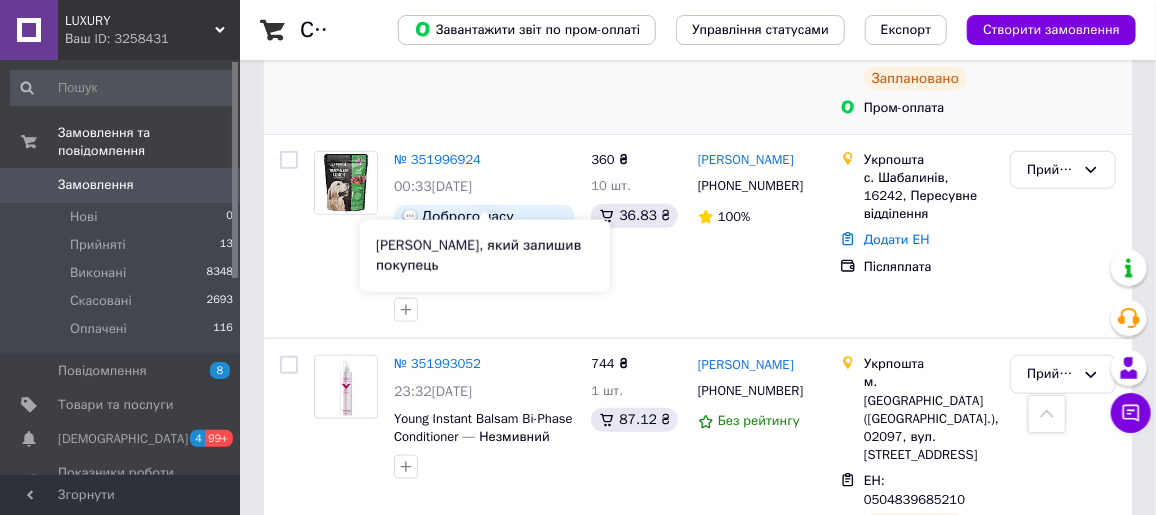 scroll, scrollTop: 636, scrollLeft: 0, axis: vertical 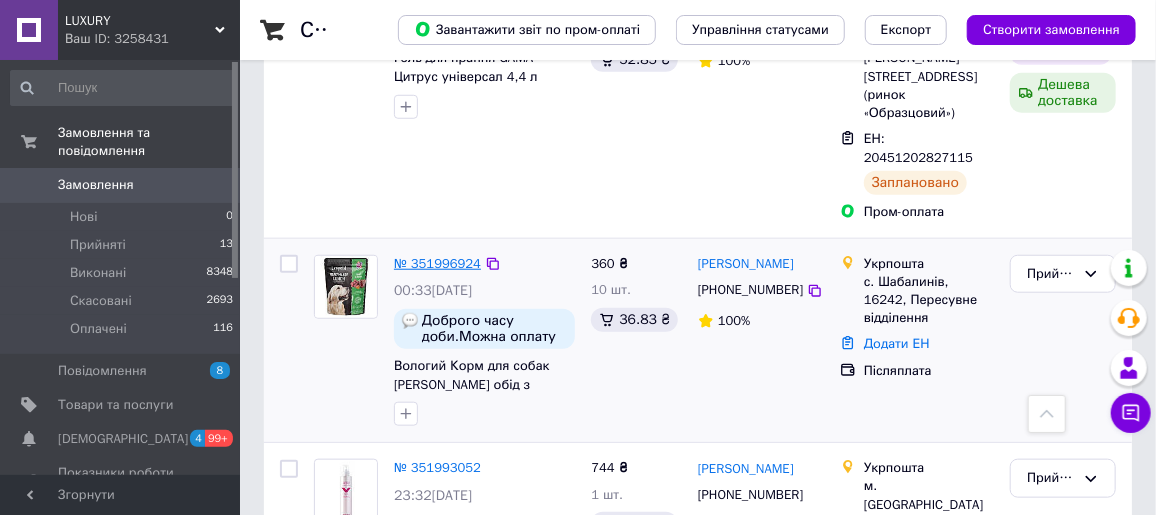 click on "№ 351996924" at bounding box center [437, 263] 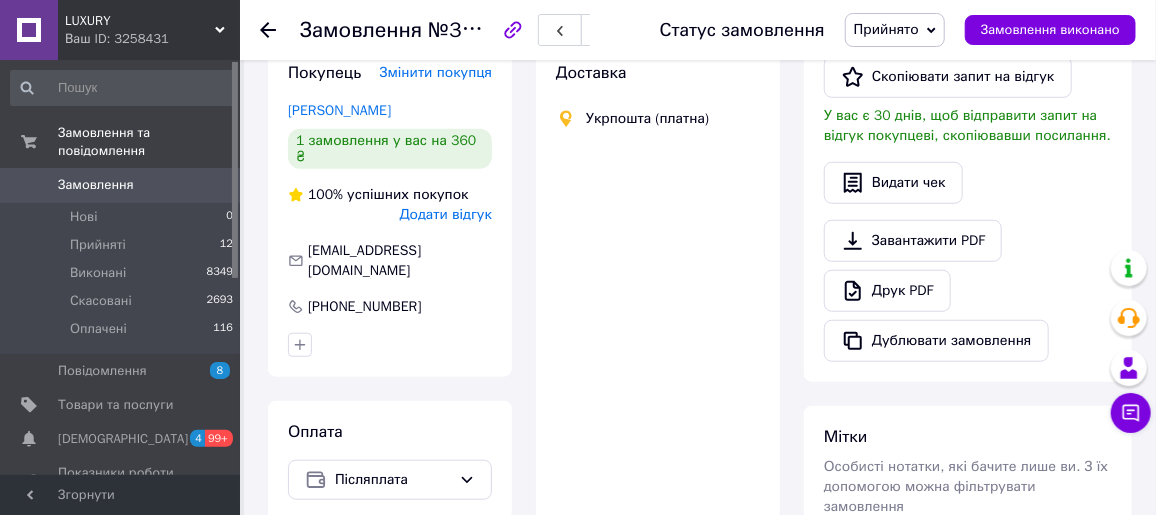 scroll, scrollTop: 636, scrollLeft: 0, axis: vertical 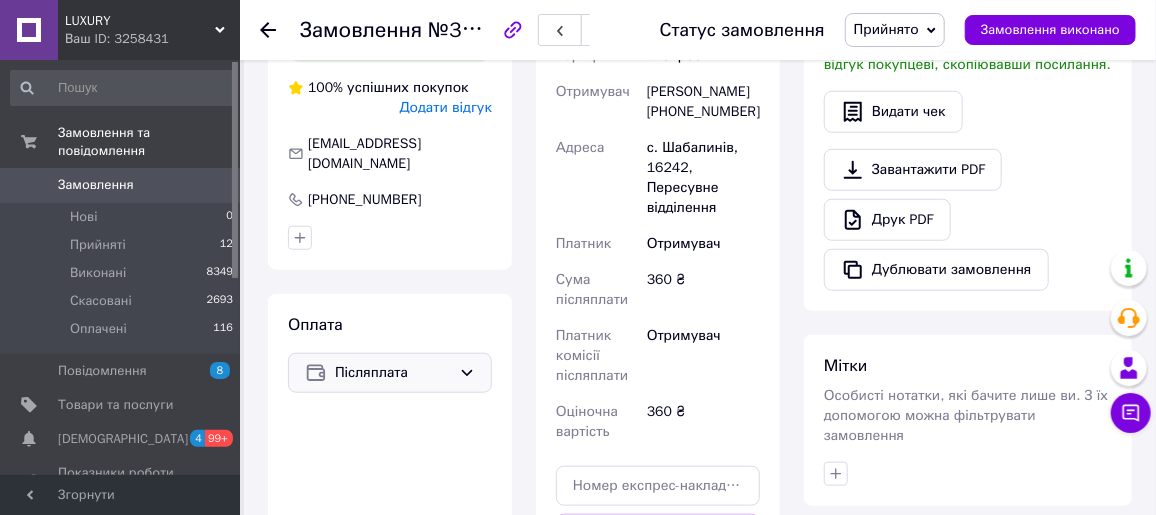 click 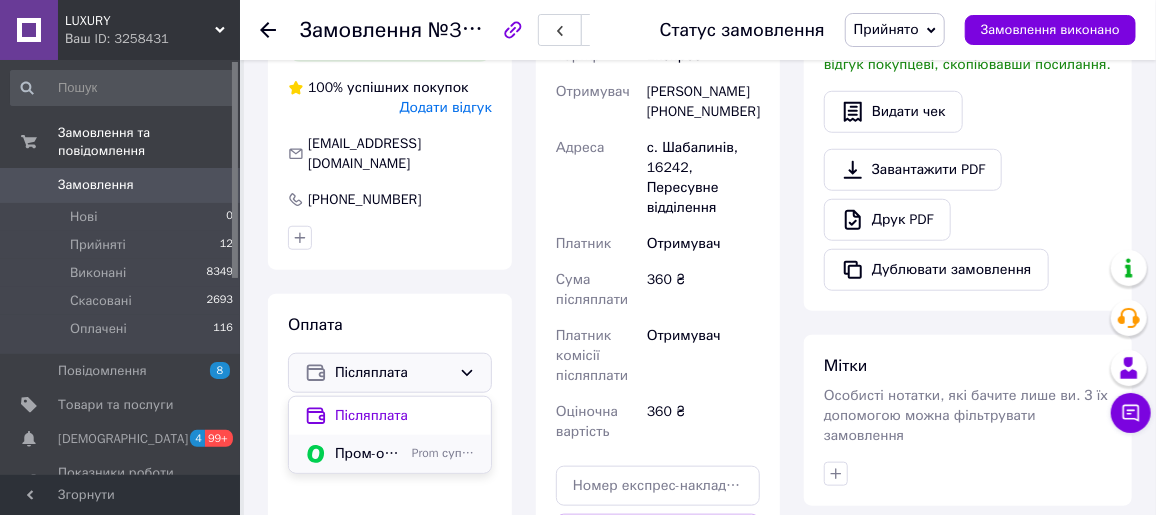 click on "Пром-оплата" at bounding box center [369, 454] 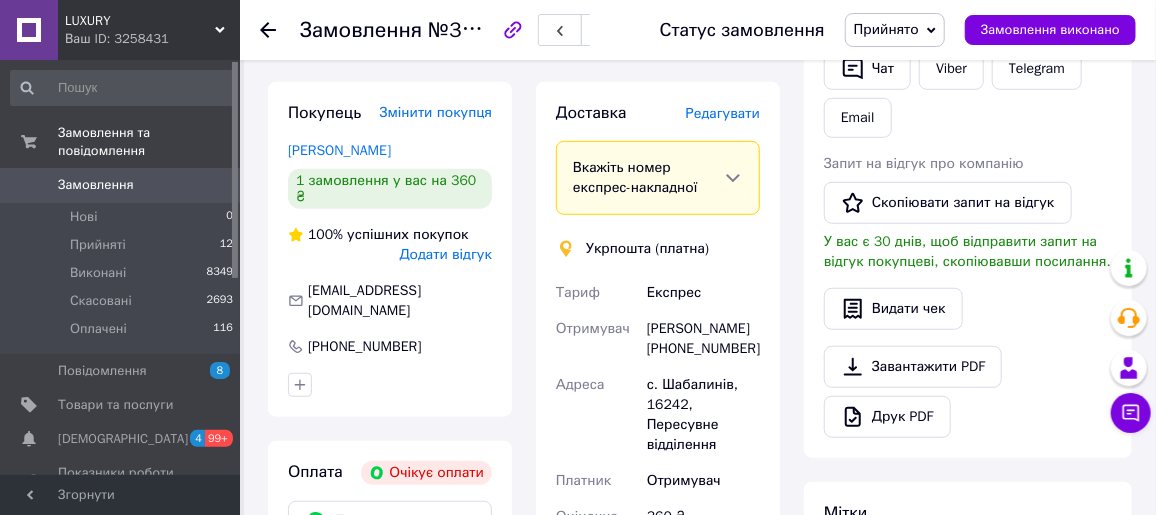 scroll, scrollTop: 848, scrollLeft: 0, axis: vertical 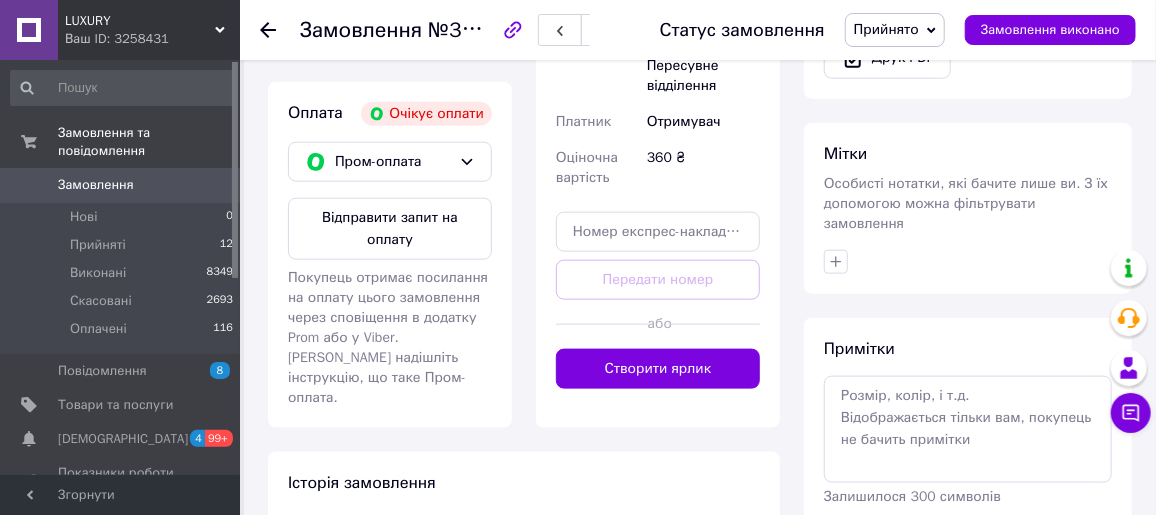 drag, startPoint x: 659, startPoint y: 388, endPoint x: 665, endPoint y: 397, distance: 10.816654 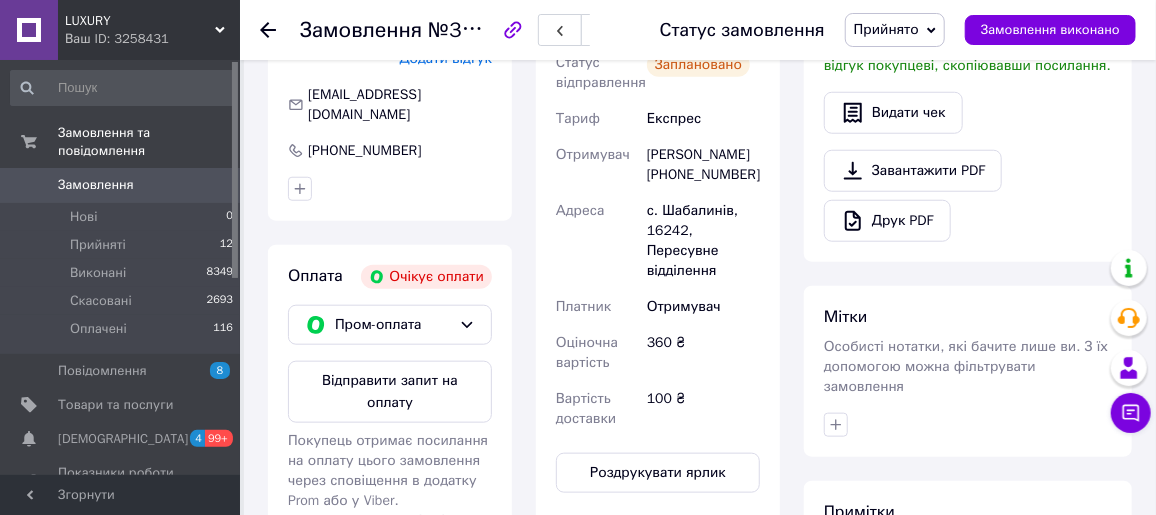 scroll, scrollTop: 666, scrollLeft: 0, axis: vertical 